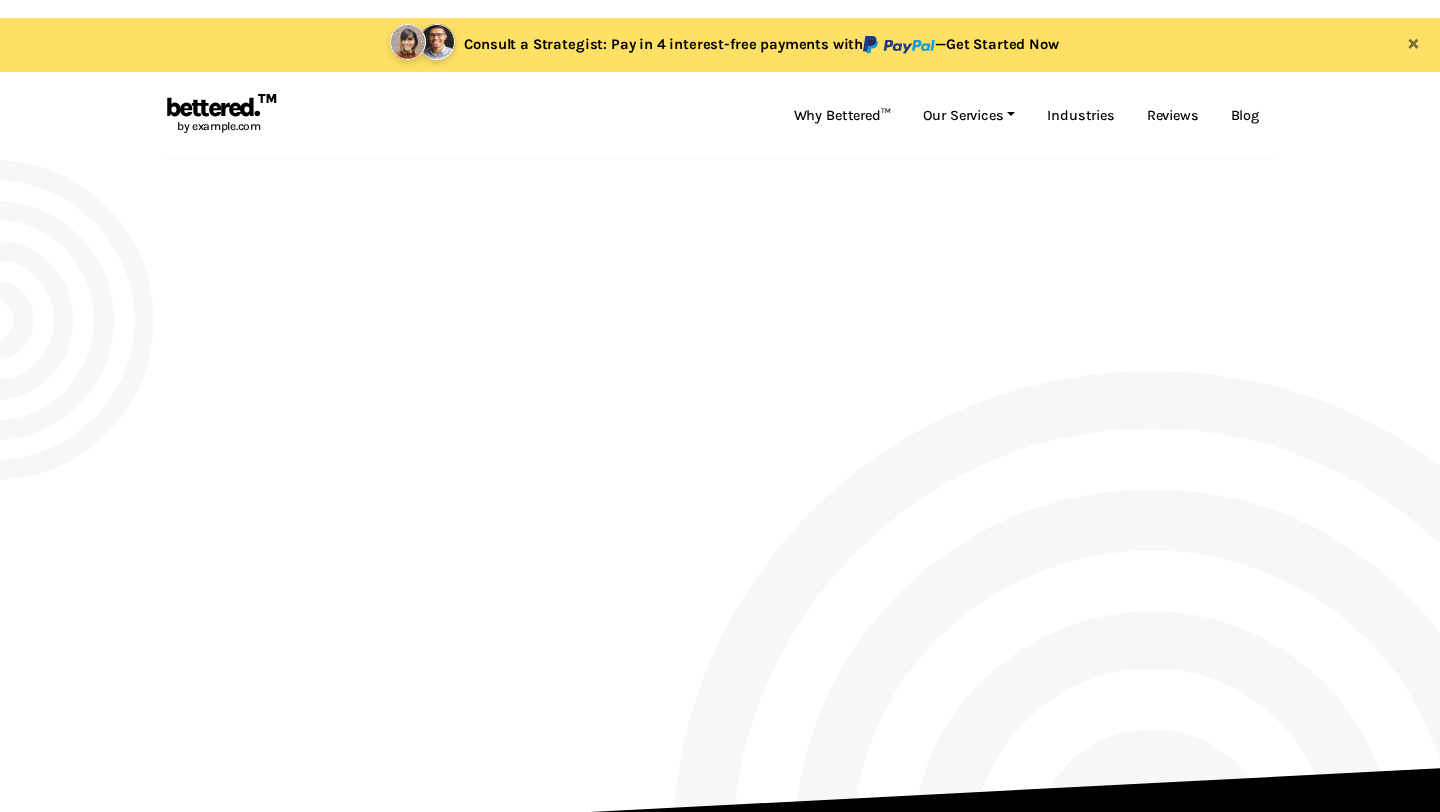 scroll, scrollTop: 0, scrollLeft: 0, axis: both 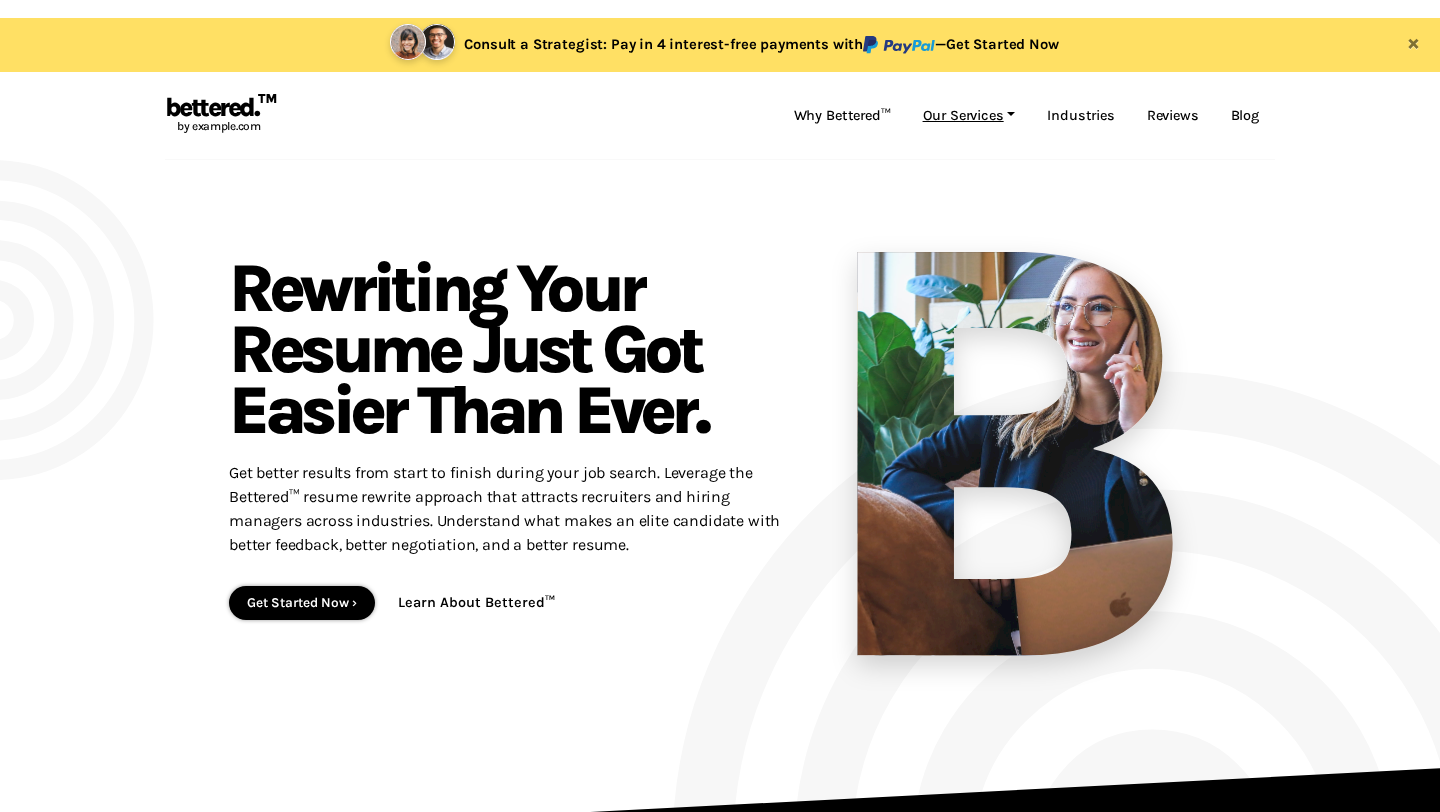 click on "Our Services" at bounding box center [969, 116] 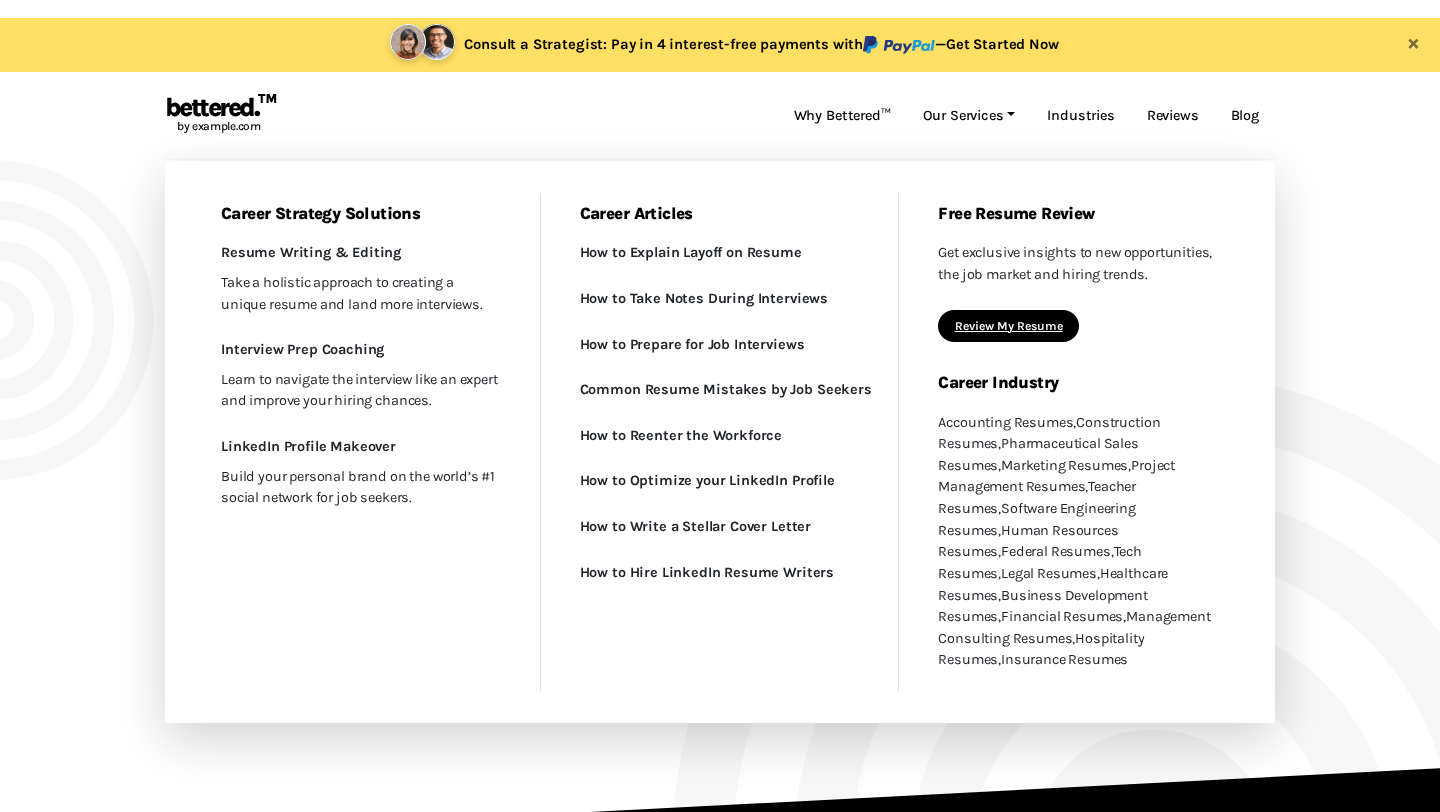 click on "Review My Resume" at bounding box center [1009, 326] 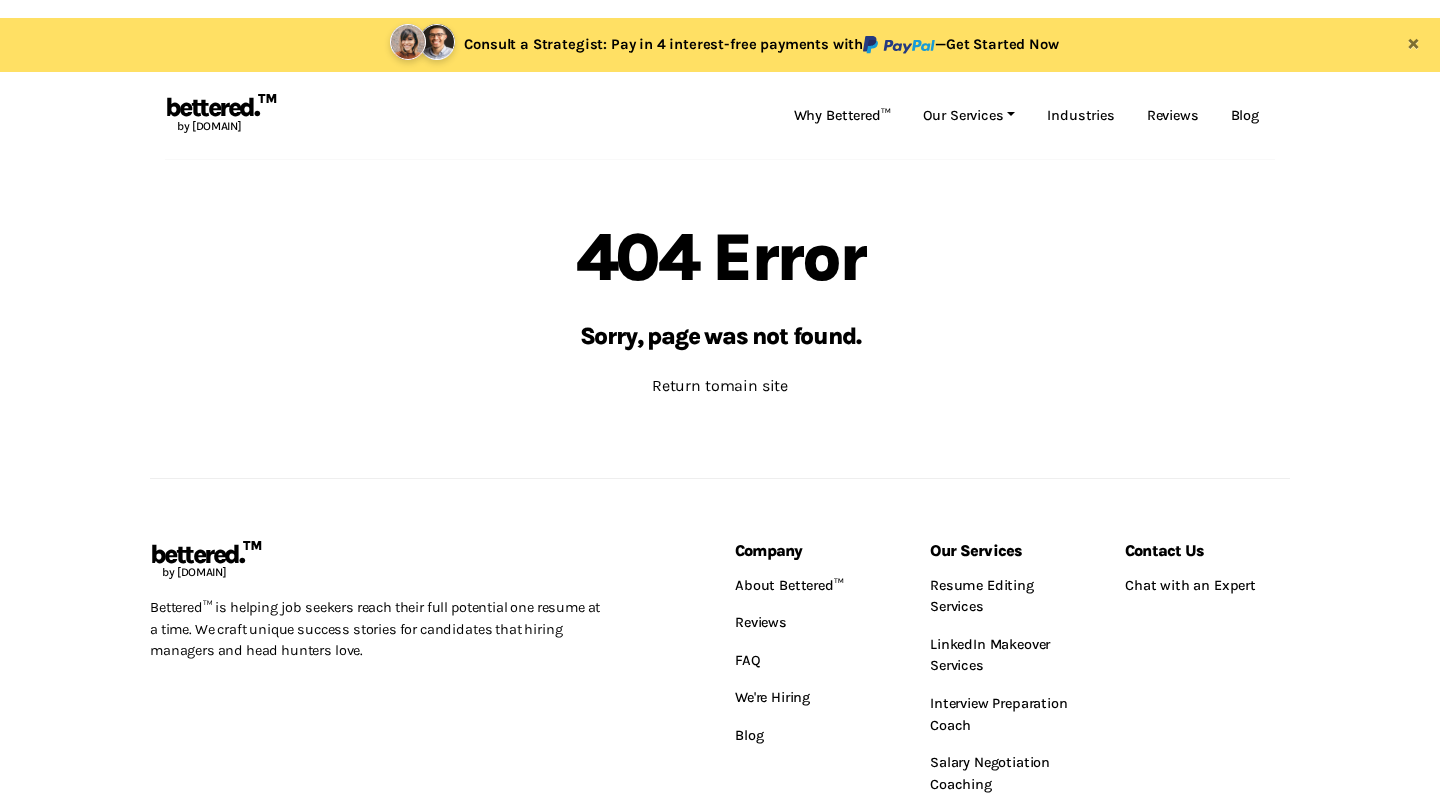 scroll, scrollTop: 0, scrollLeft: 0, axis: both 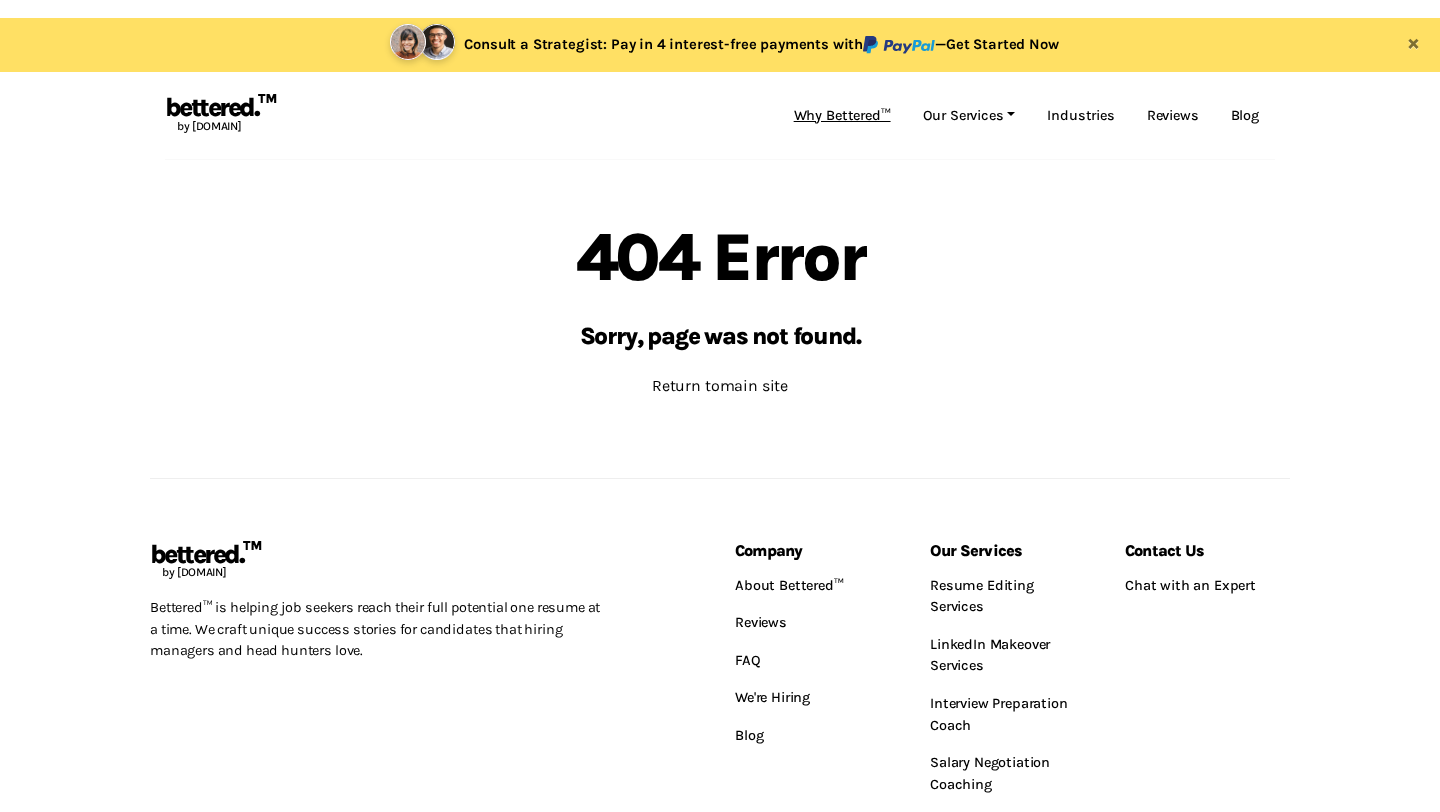 click on "Why Bettered™" at bounding box center [842, 116] 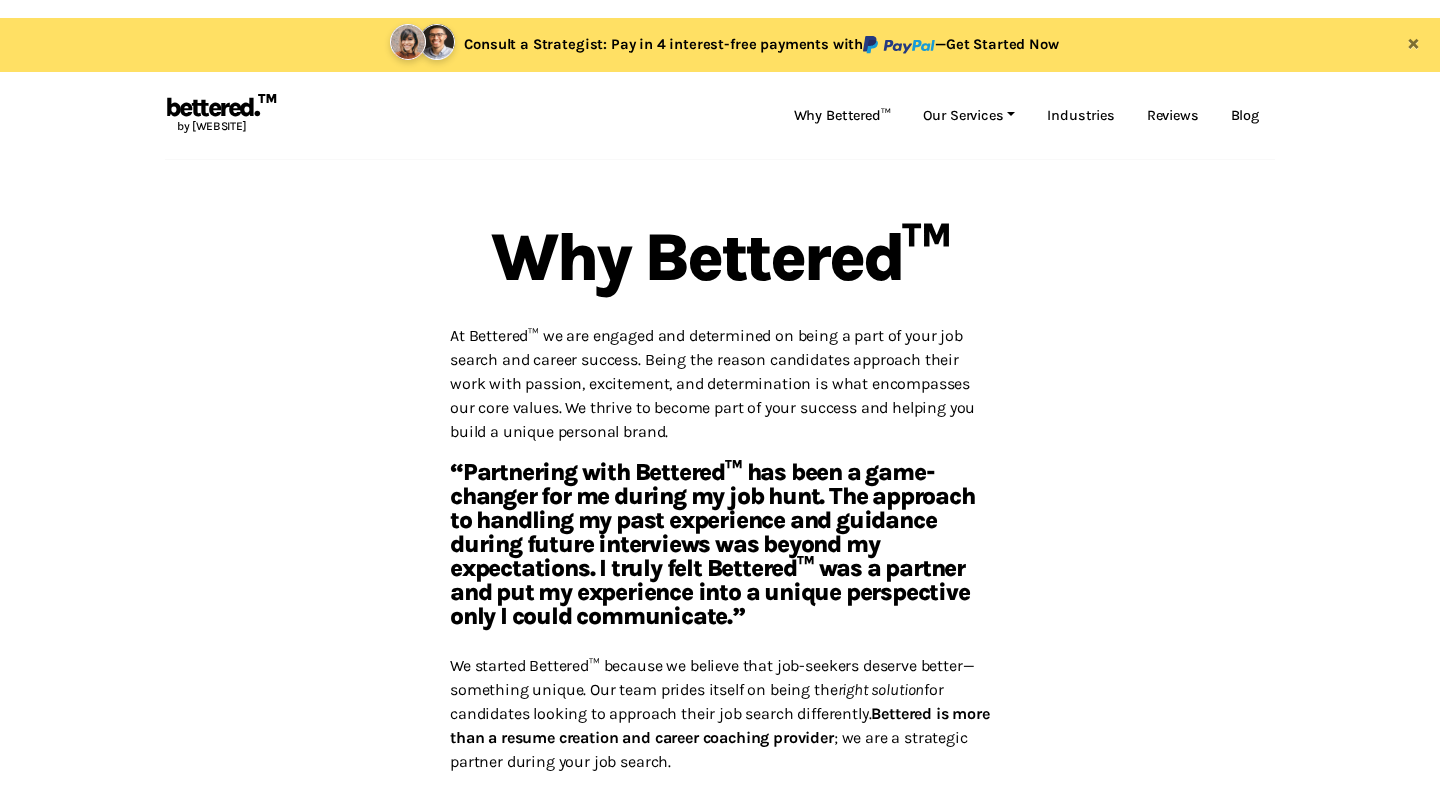 scroll, scrollTop: 0, scrollLeft: 0, axis: both 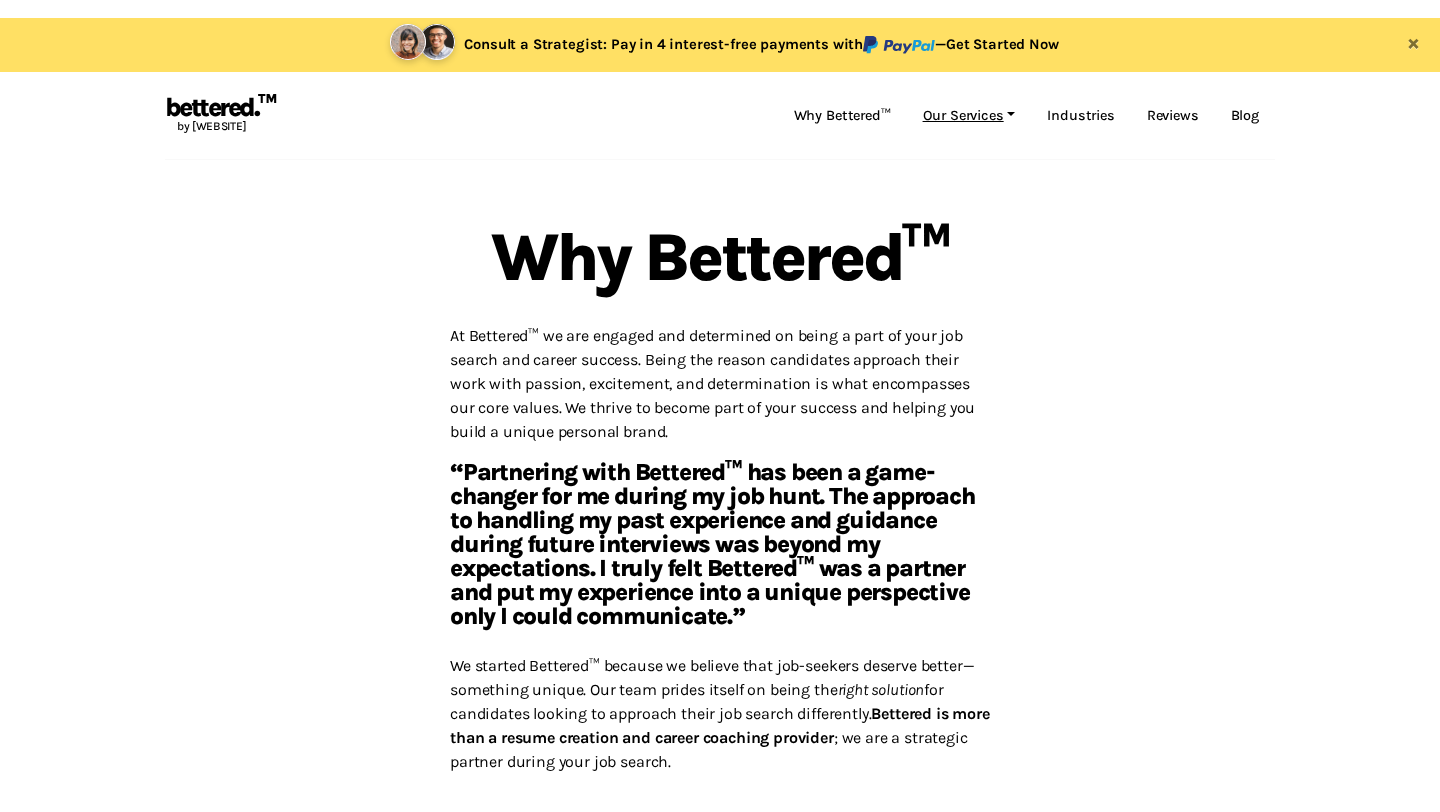click on "Our Services" at bounding box center (969, 116) 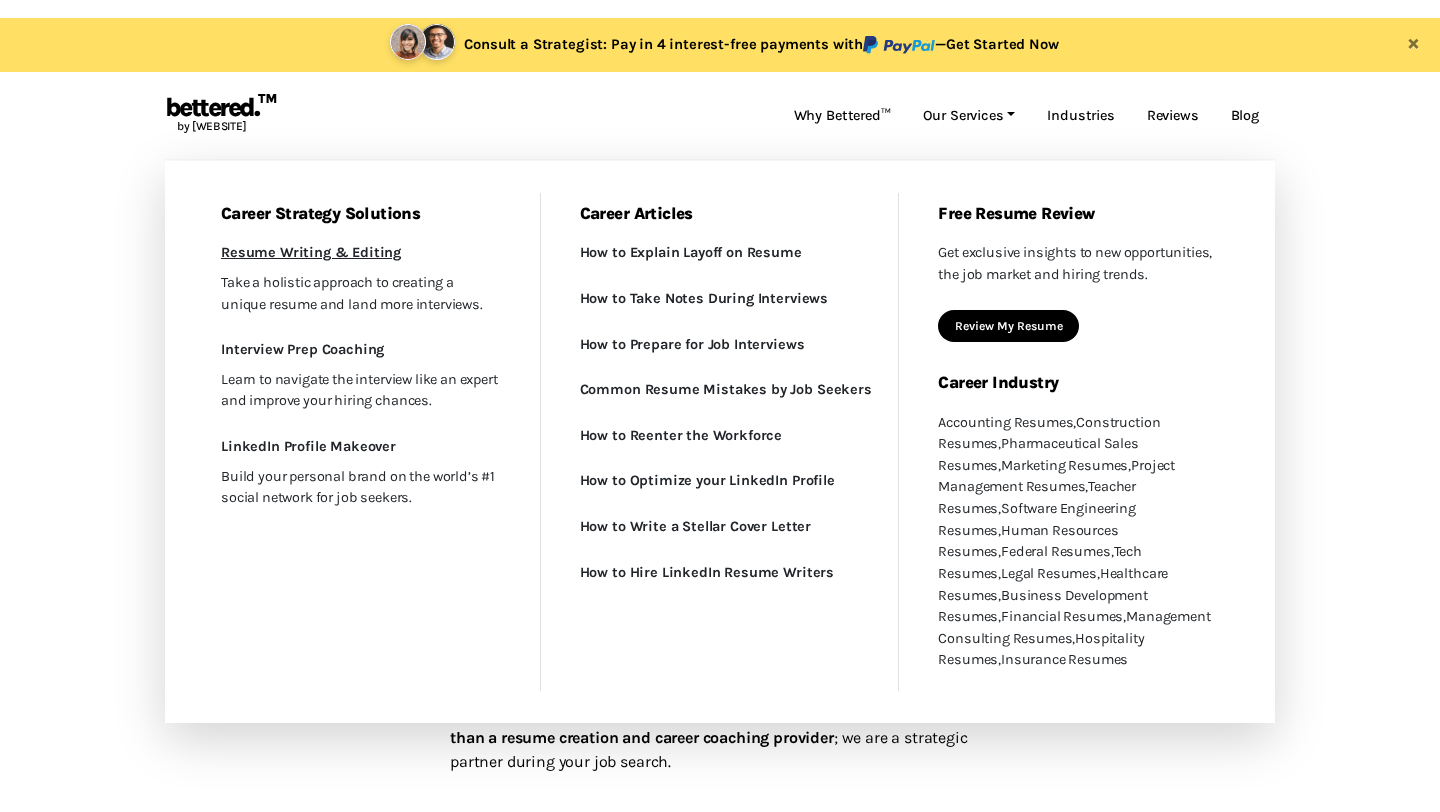 click on "Resume Writing & Editing New" at bounding box center (361, 253) 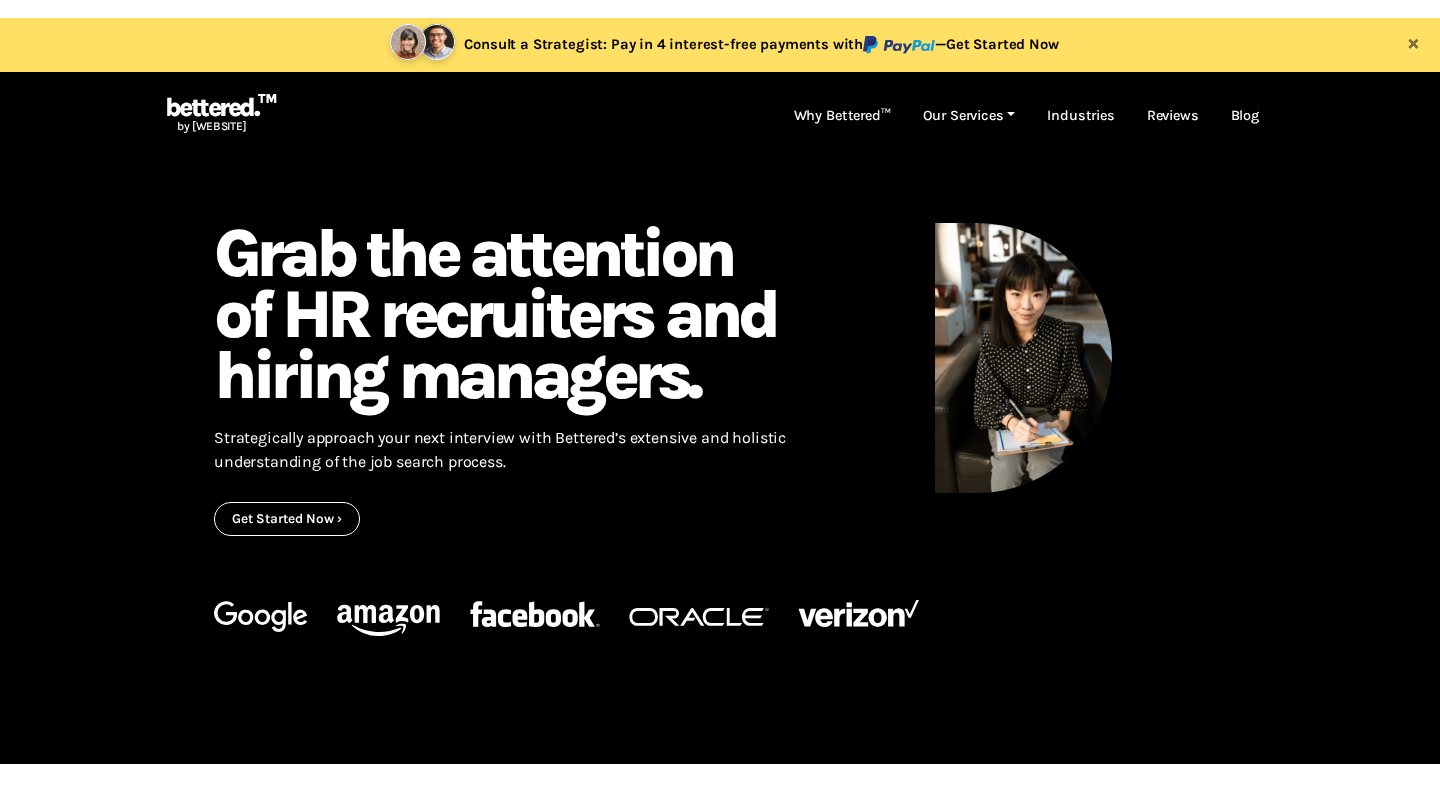 scroll, scrollTop: 0, scrollLeft: 0, axis: both 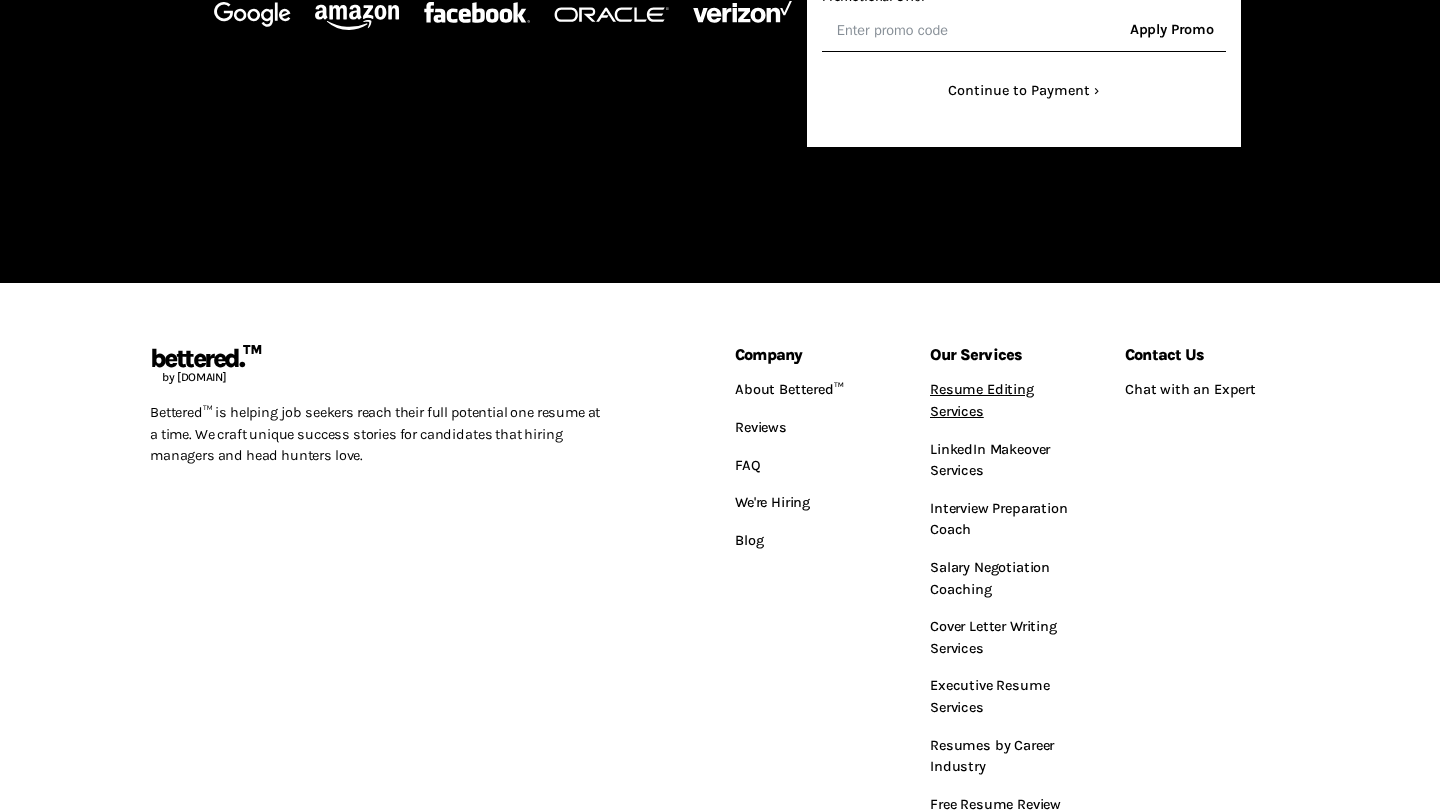 click on "Resume Editing Services" at bounding box center [1012, 400] 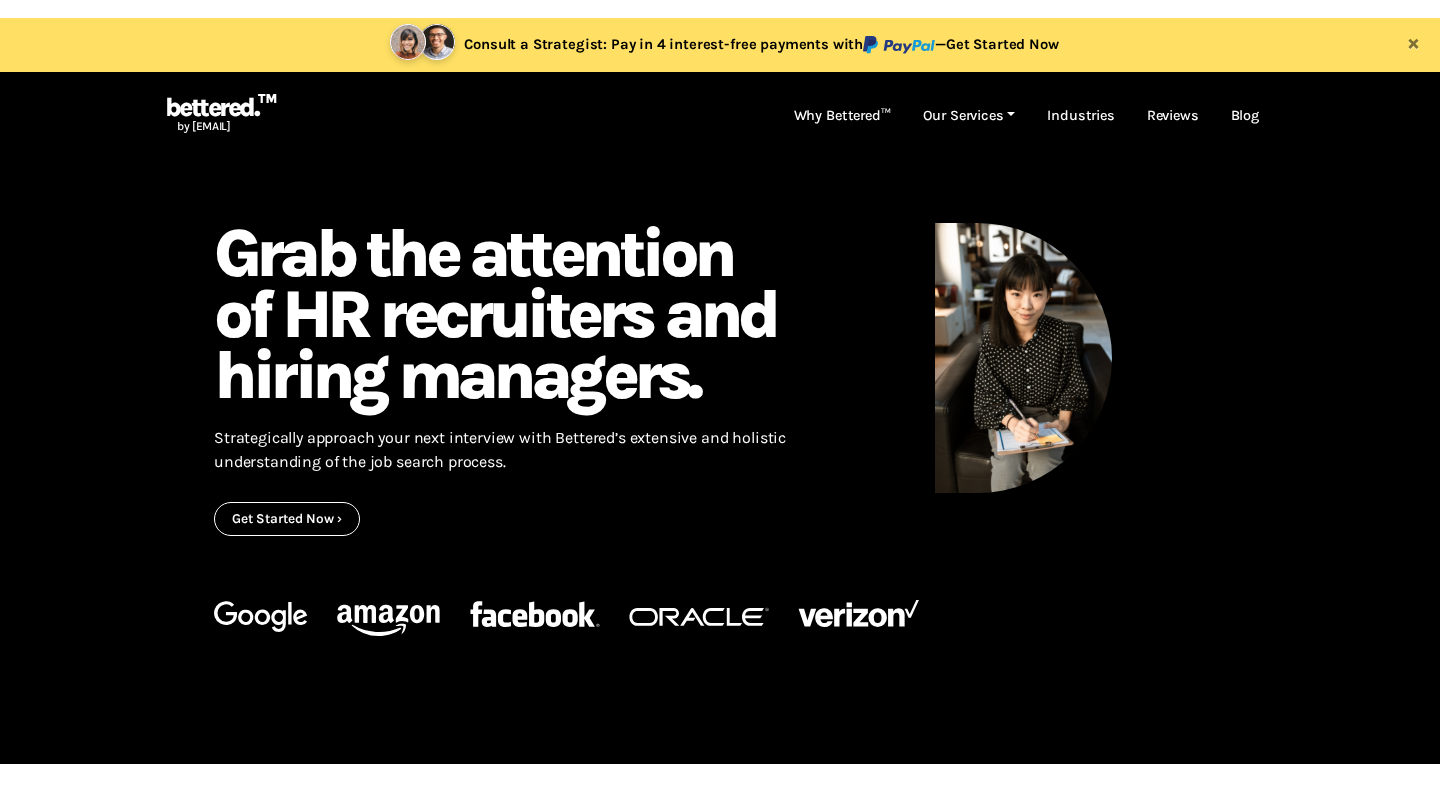 scroll, scrollTop: 0, scrollLeft: 0, axis: both 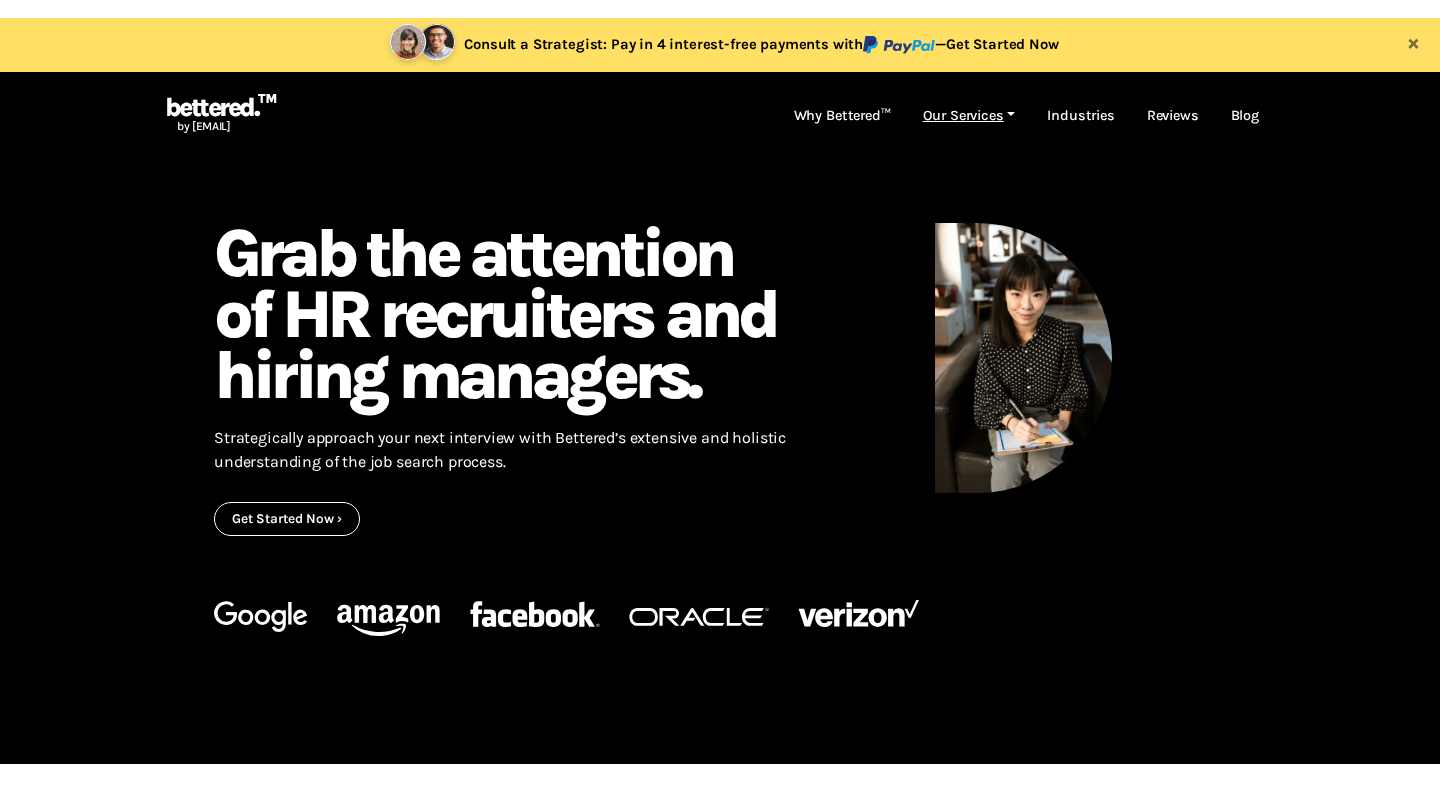 click on "Our Services" at bounding box center [969, 116] 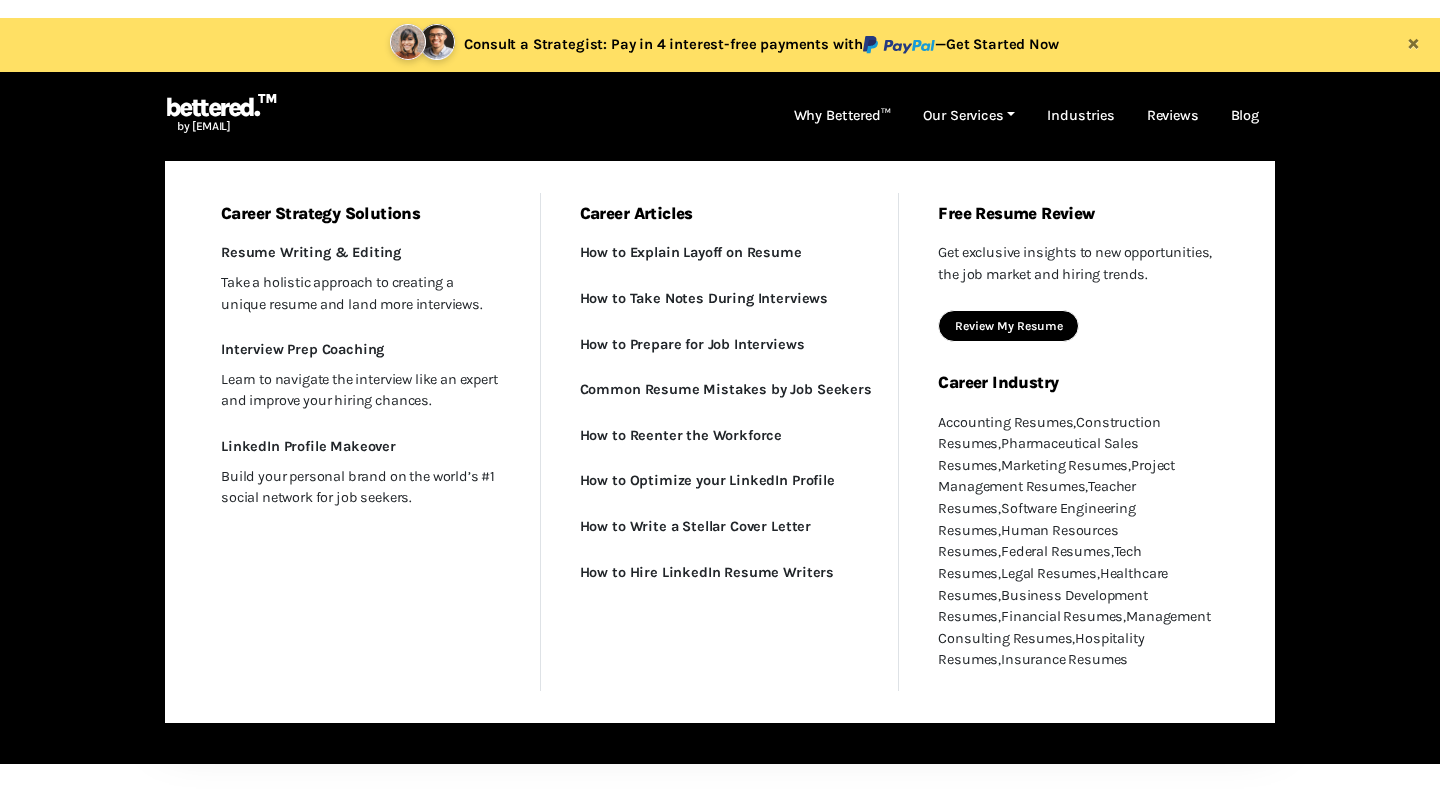 click on "Review My Resume" at bounding box center [1009, 326] 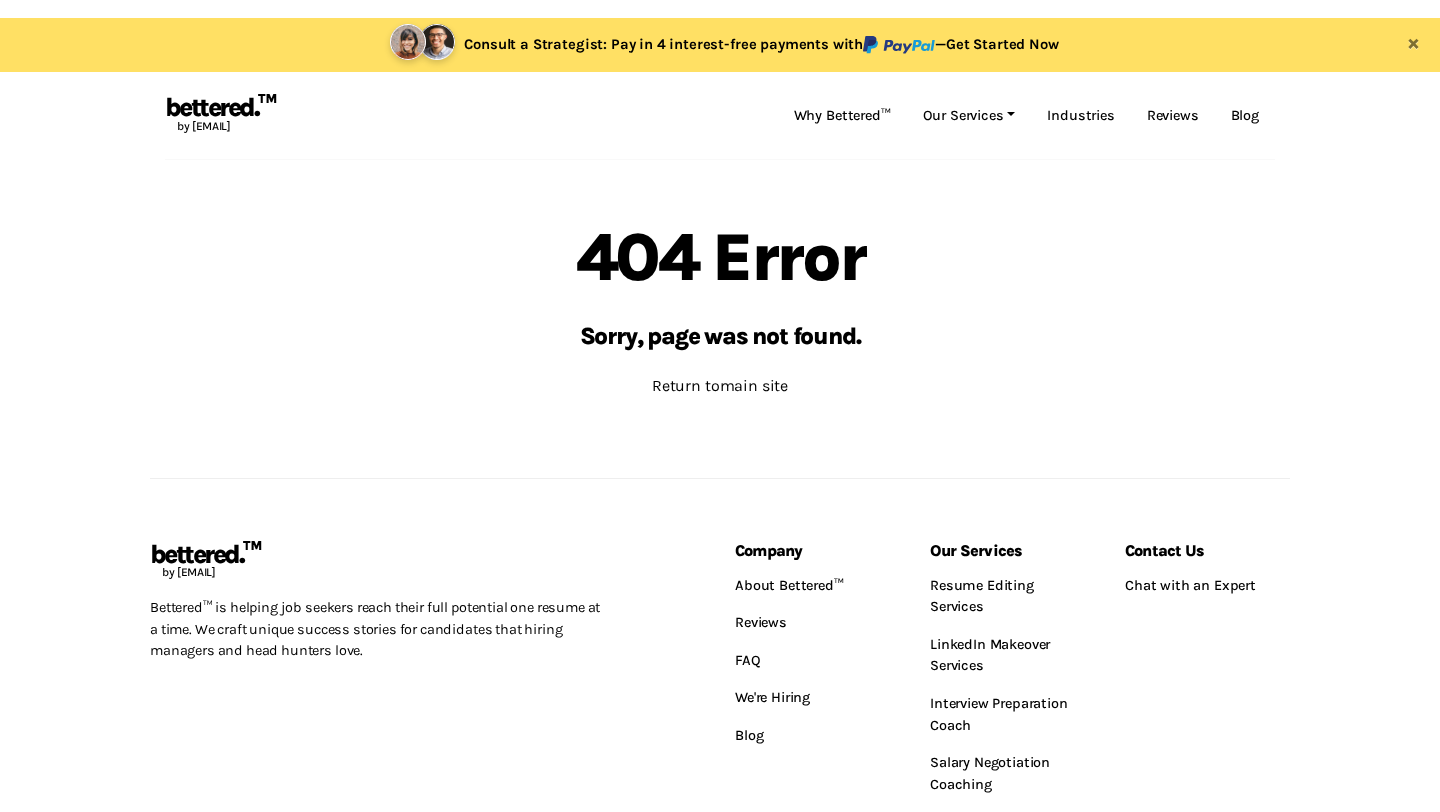 scroll, scrollTop: 0, scrollLeft: 0, axis: both 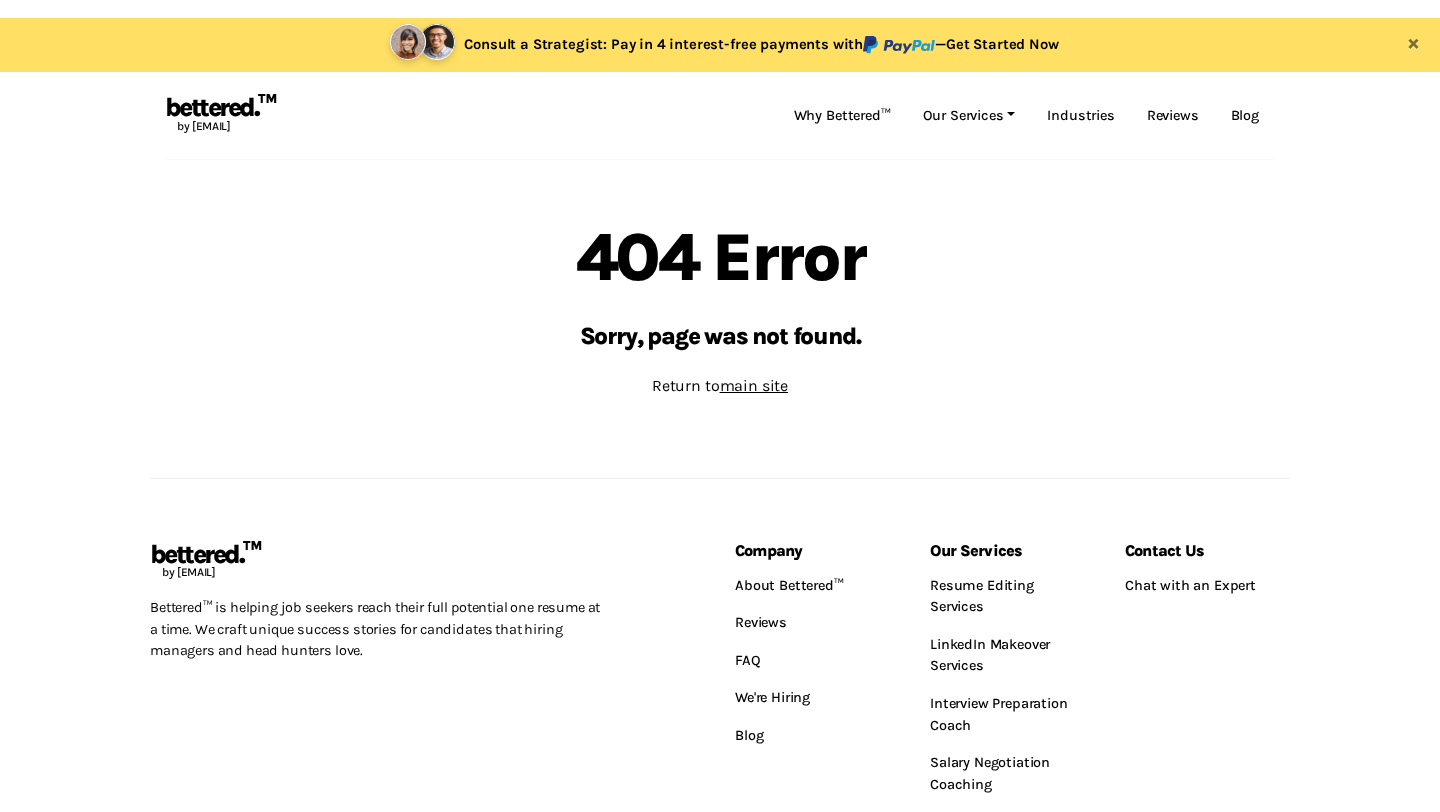 click on "main site" at bounding box center [754, 385] 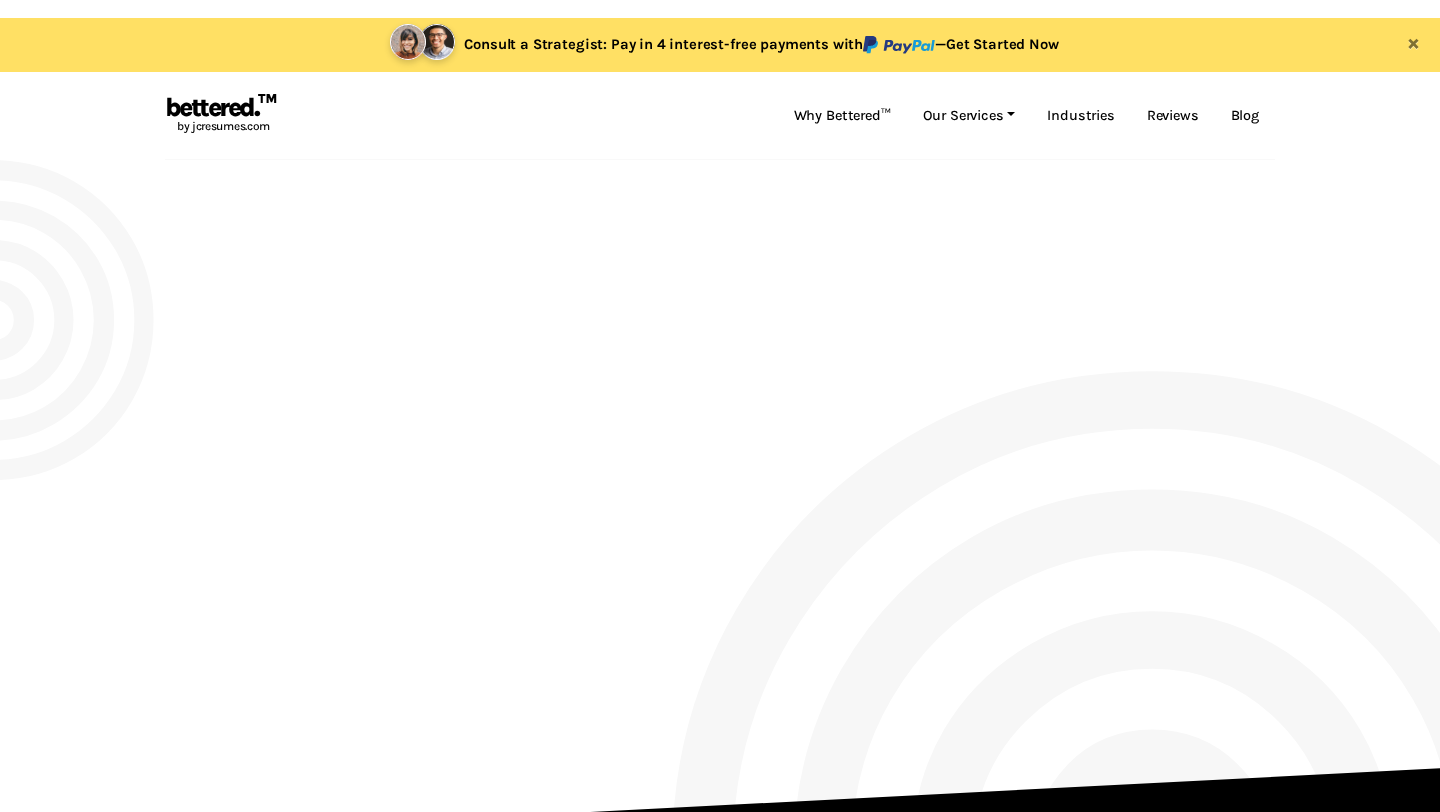 scroll, scrollTop: 0, scrollLeft: 0, axis: both 